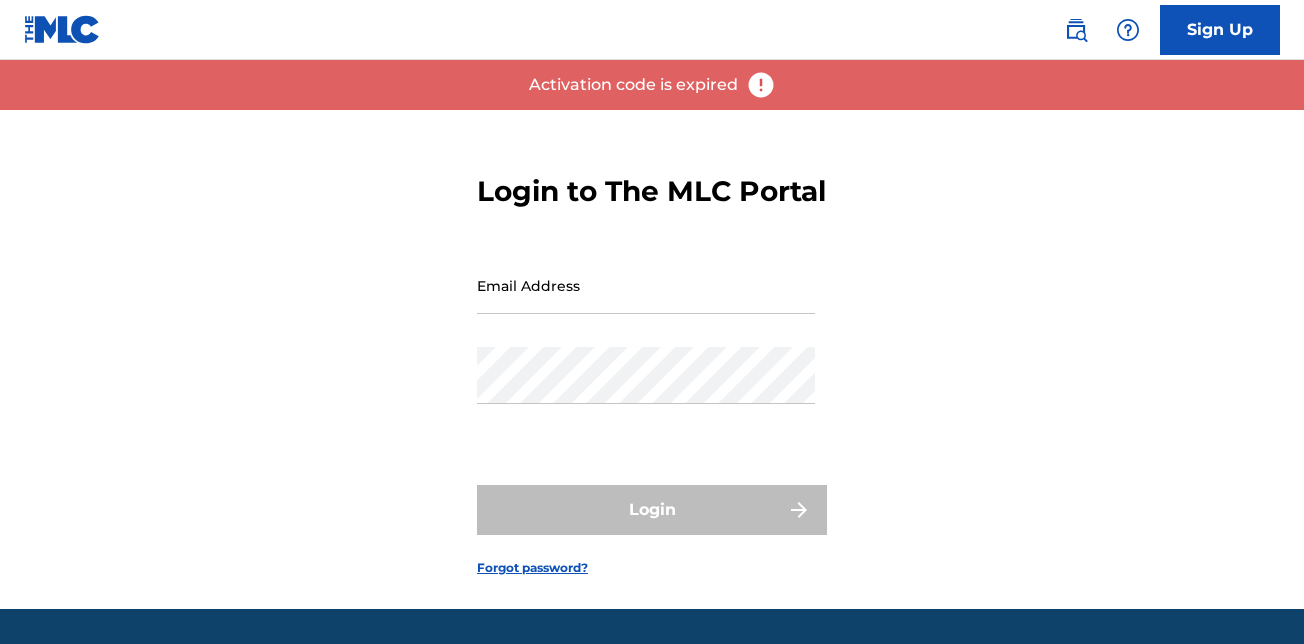 scroll, scrollTop: 0, scrollLeft: 0, axis: both 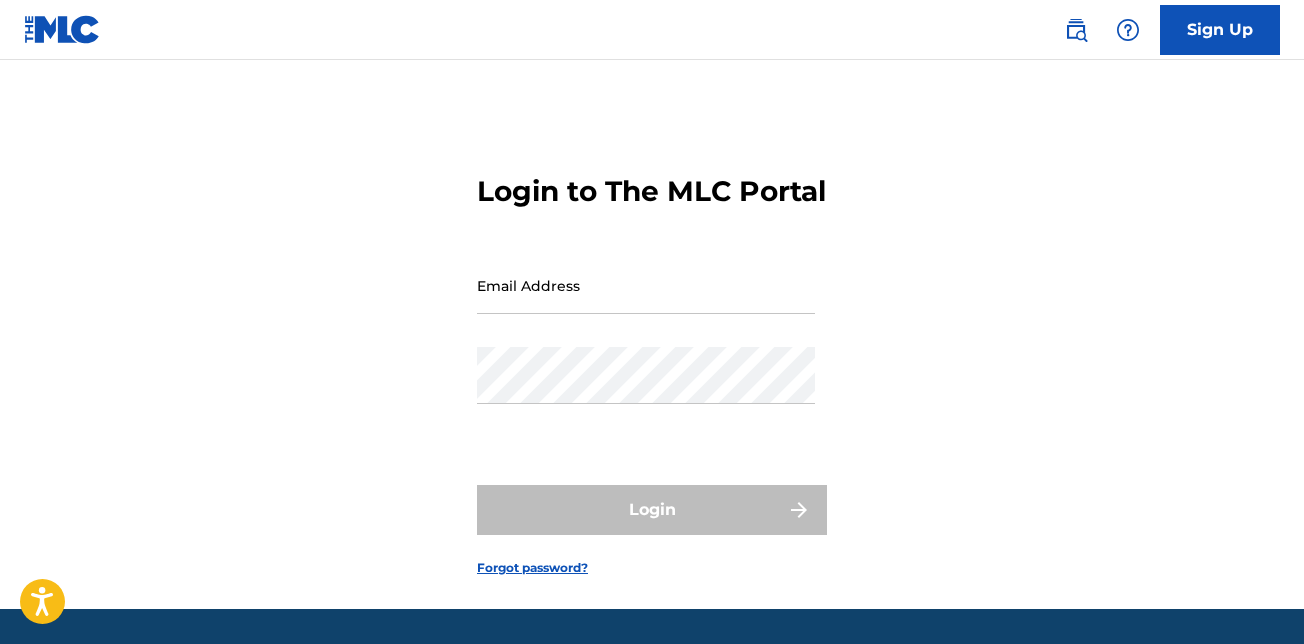type on "[EMAIL_ADDRESS][DOMAIN_NAME]" 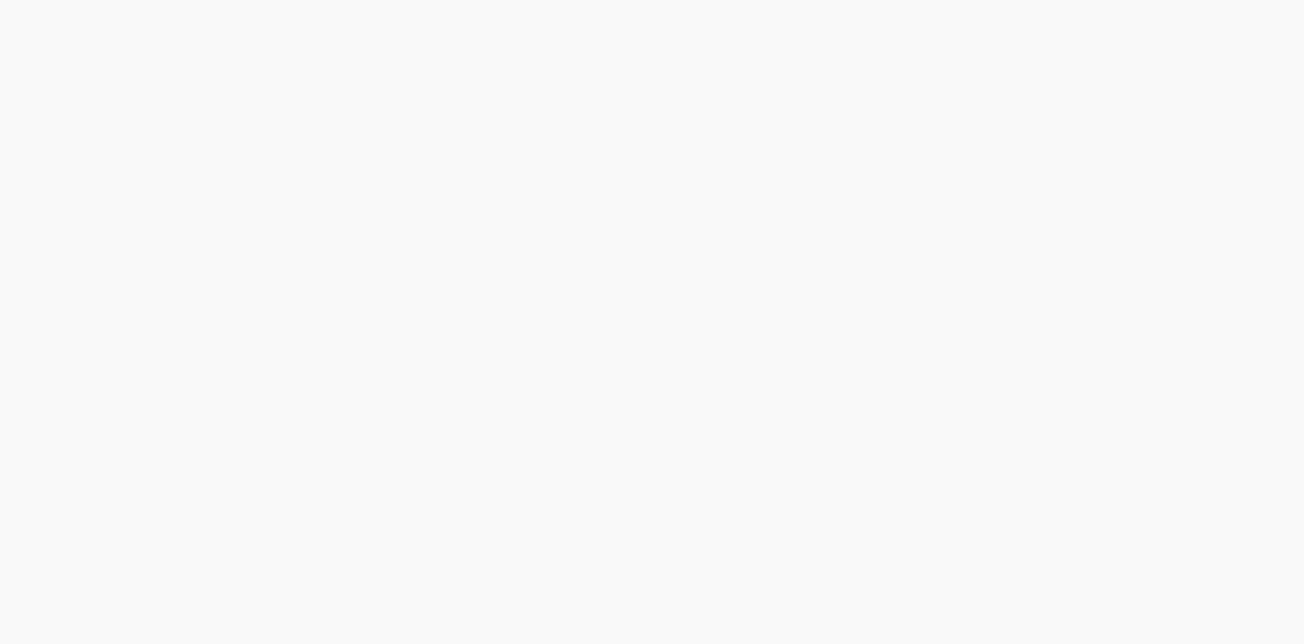 scroll, scrollTop: 0, scrollLeft: 0, axis: both 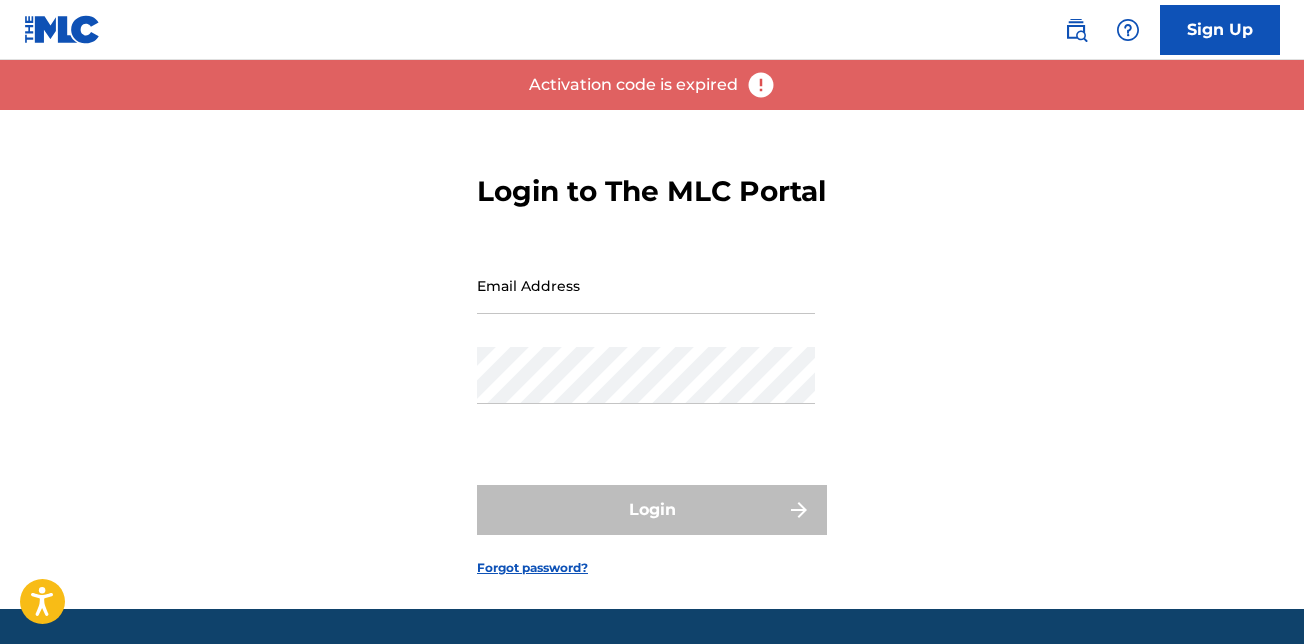 type on "[EMAIL_ADDRESS][DOMAIN_NAME]" 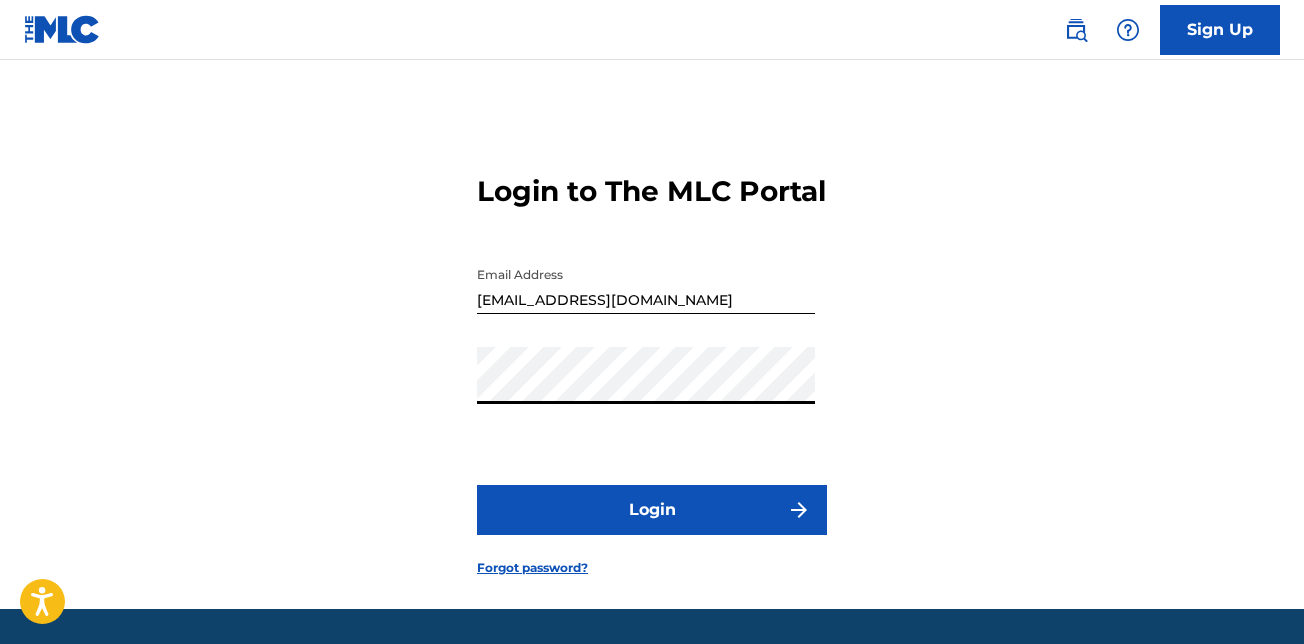 click on "Login to The MLC Portal Email Address [EMAIL_ADDRESS][DOMAIN_NAME] Password Login Forgot password?" at bounding box center [652, 359] 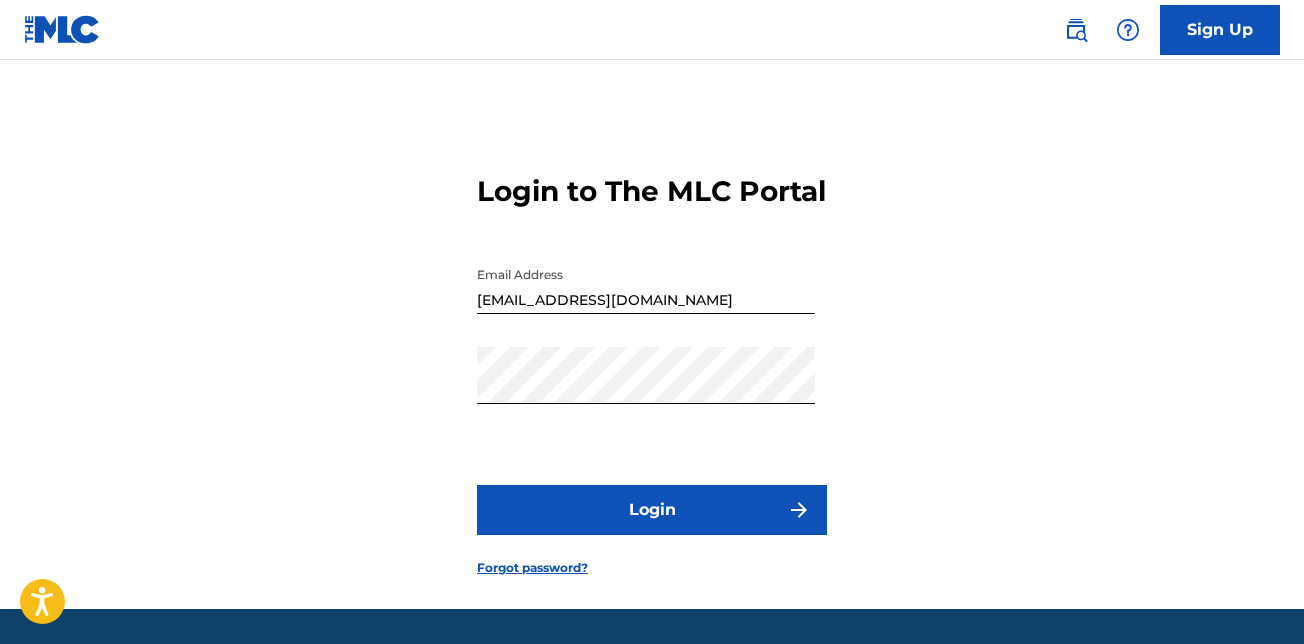 click on "Login" at bounding box center (652, 510) 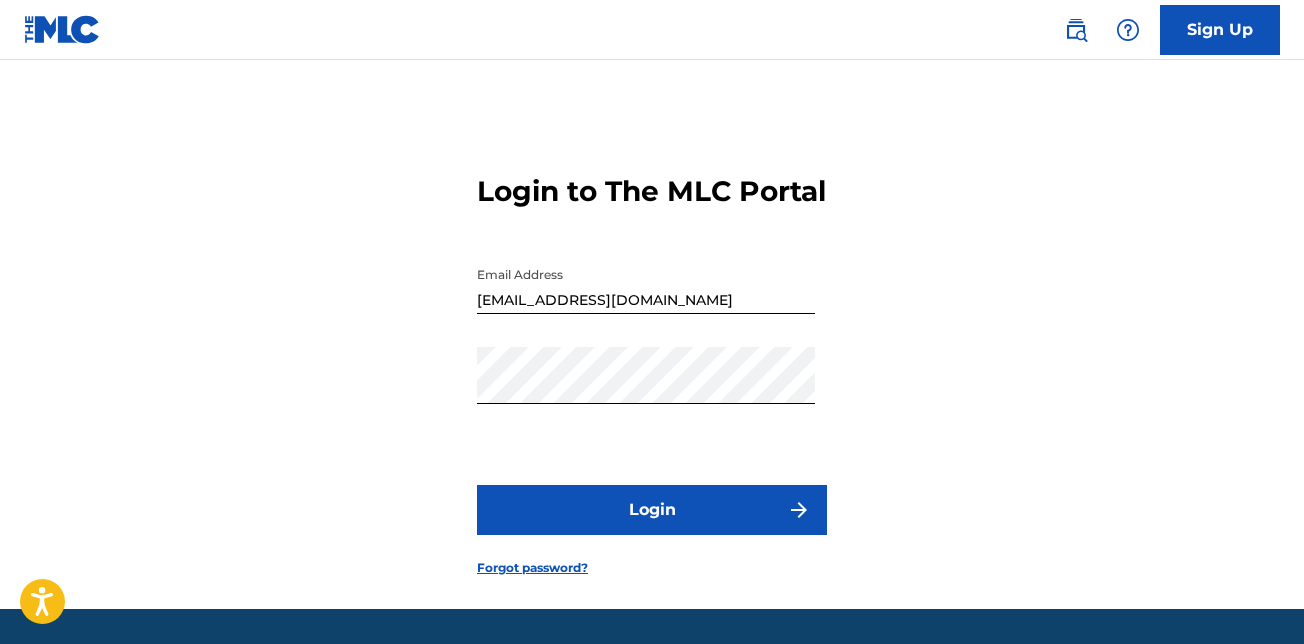 click on "Forgot password?" at bounding box center [532, 568] 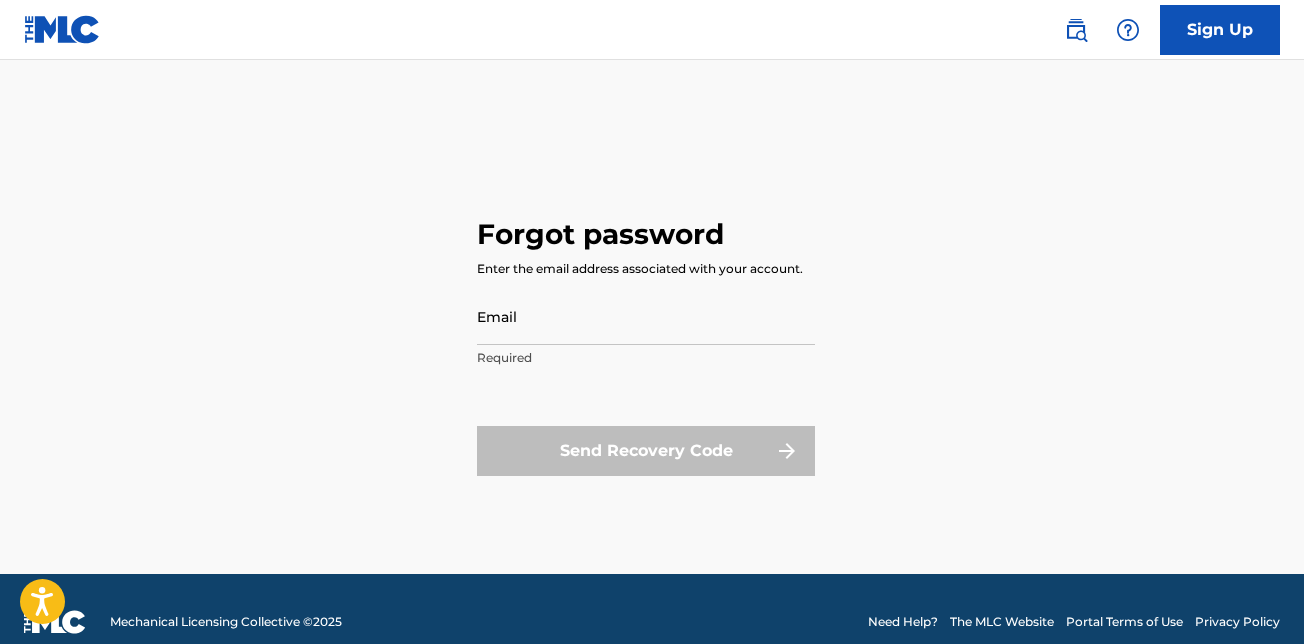click on "Email" at bounding box center (646, 316) 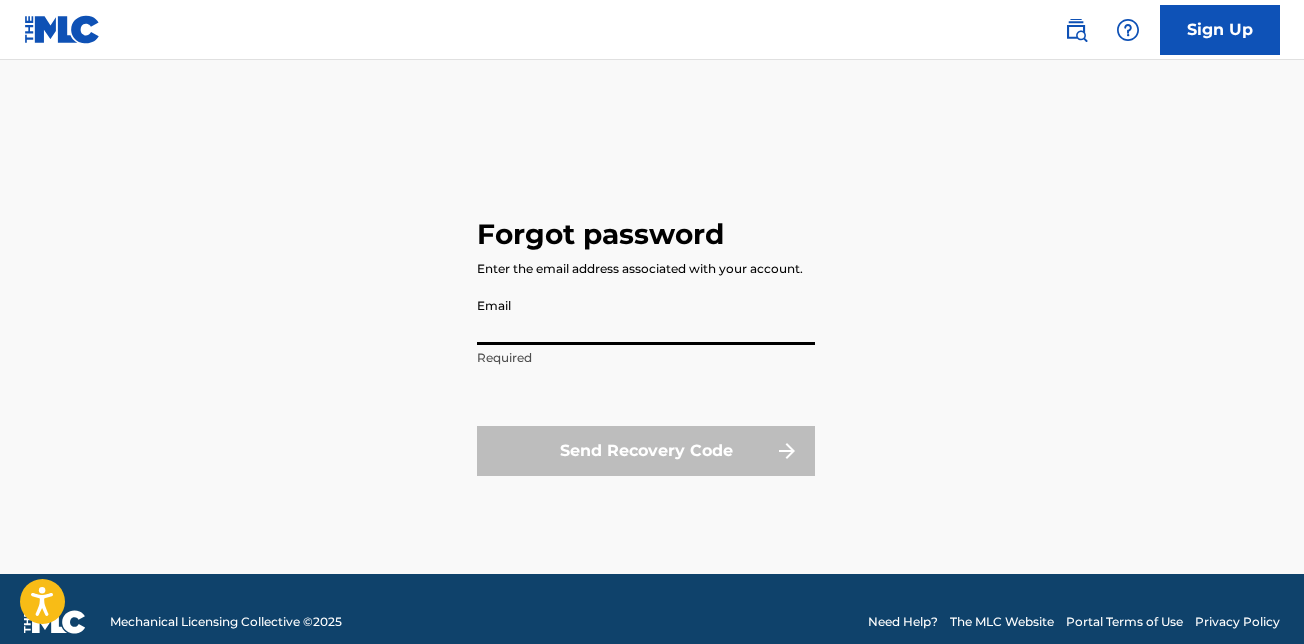 type on "[EMAIL_ADDRESS][DOMAIN_NAME]" 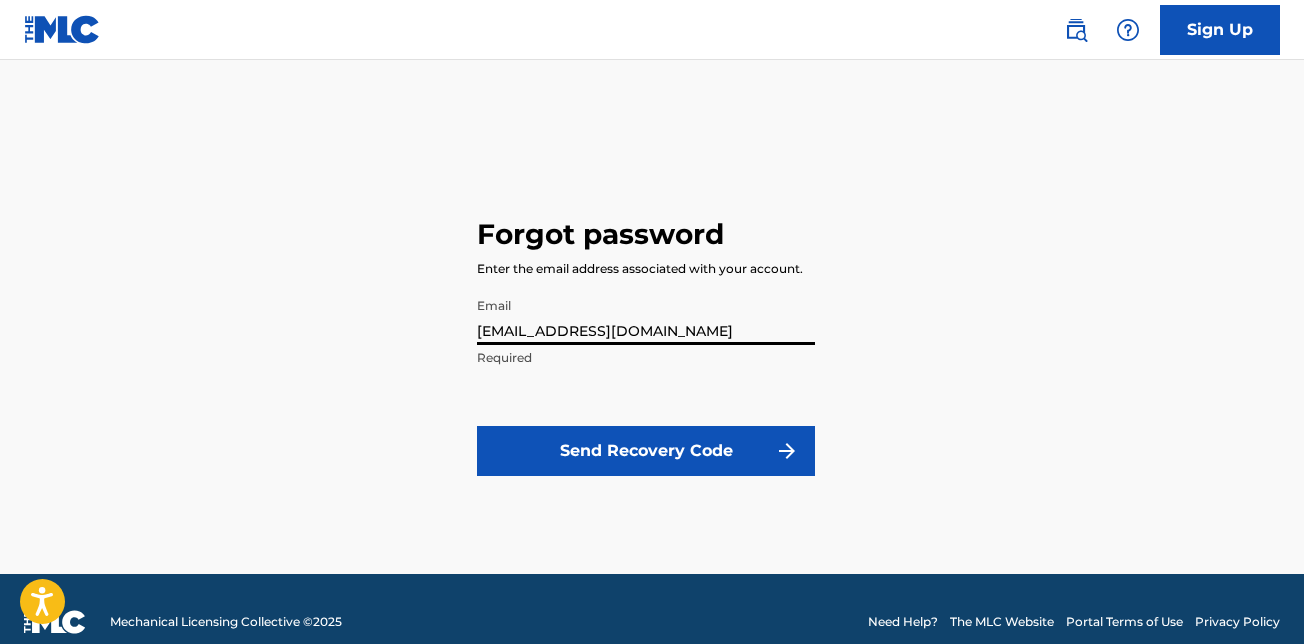 click on "Send Recovery Code" at bounding box center (646, 451) 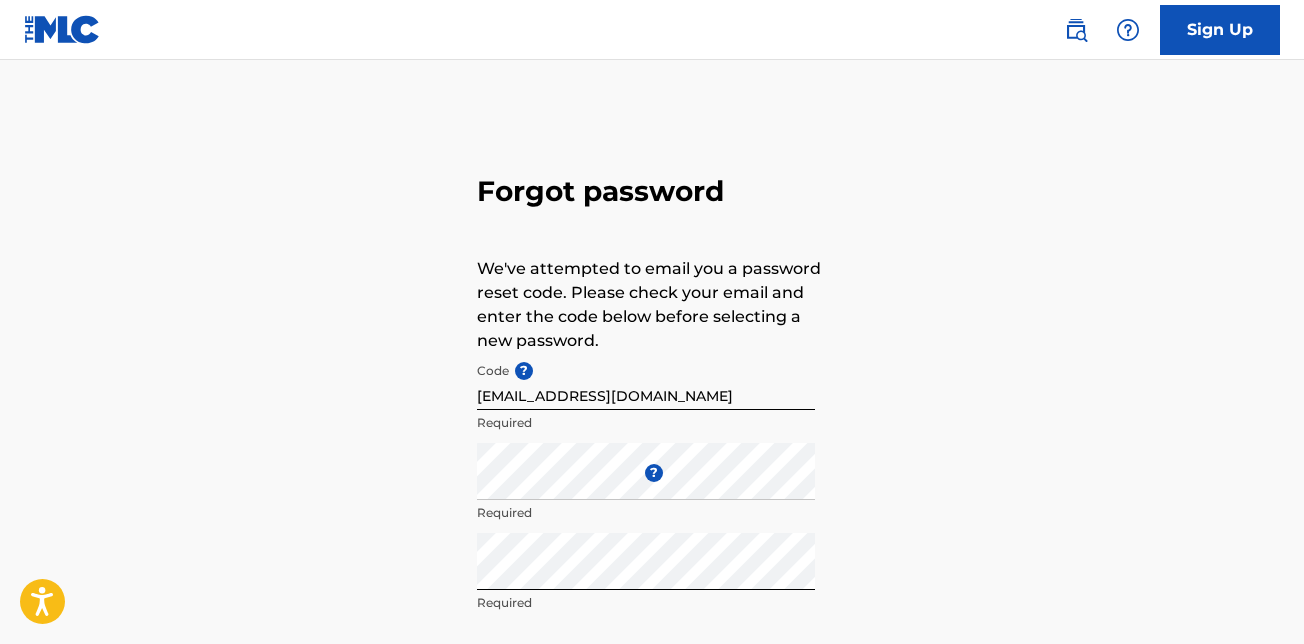 drag, startPoint x: 612, startPoint y: 450, endPoint x: 1103, endPoint y: 216, distance: 543.909 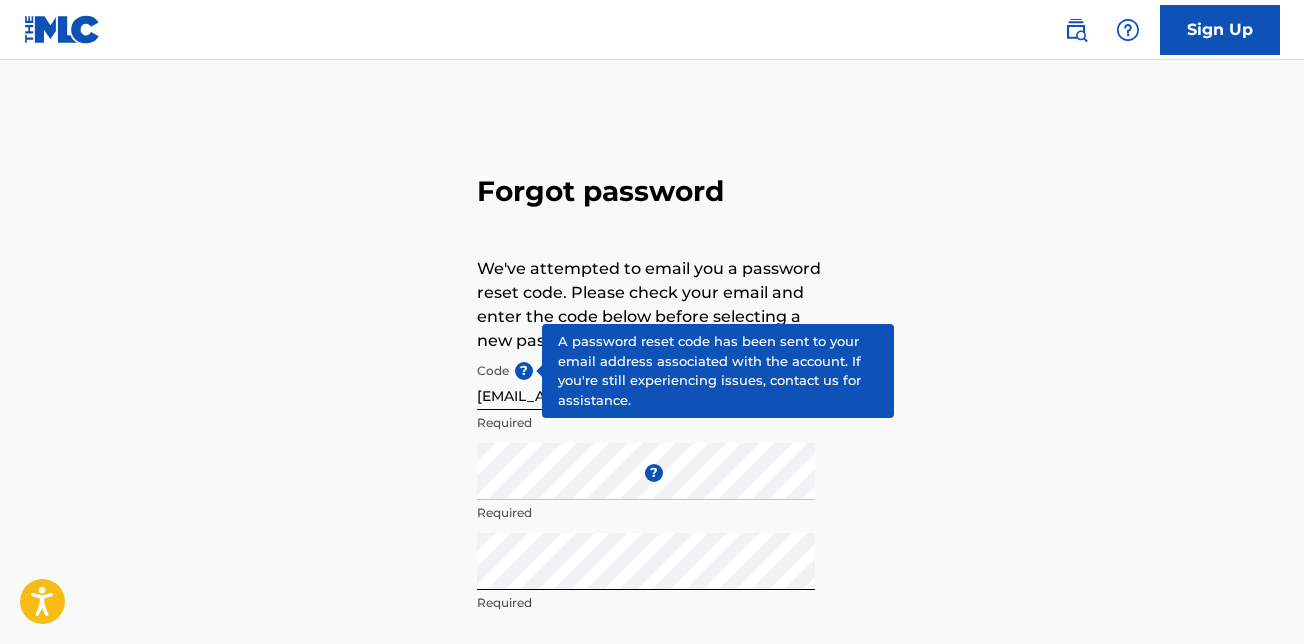 click on "Code ? [EMAIL_ADDRESS][DOMAIN_NAME] Required" at bounding box center [646, 398] 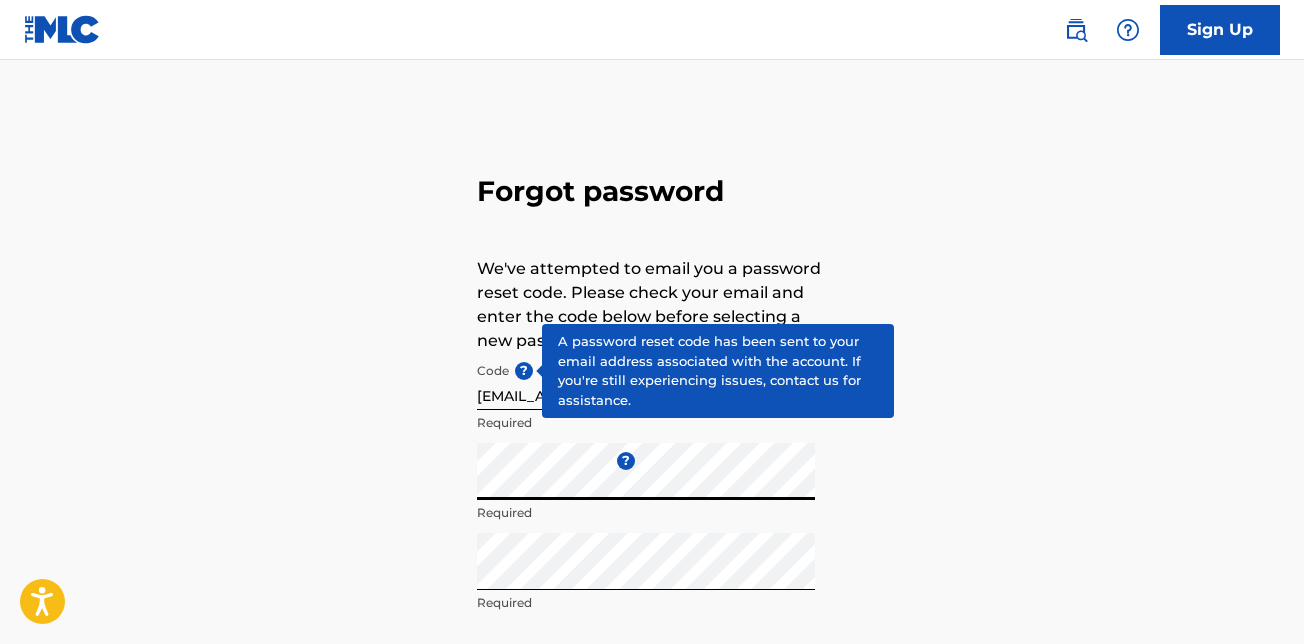 click on "Required" at bounding box center [646, 423] 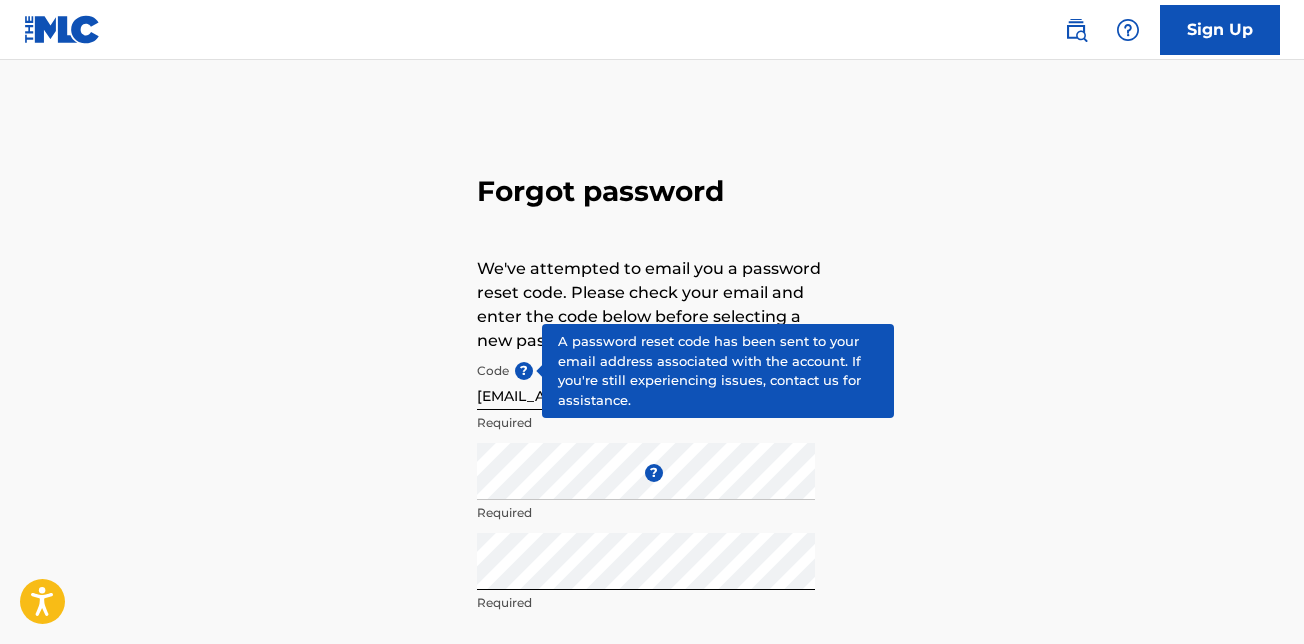 click on "Forgot password We've attempted to email you a password reset code. Please check your email and enter the code below before selecting a new password. Code ? [EMAIL_ADDRESS][DOMAIN_NAME] Required Enter a new password ? Required Repeat the password Required Confirm Password Reset" at bounding box center (652, 443) 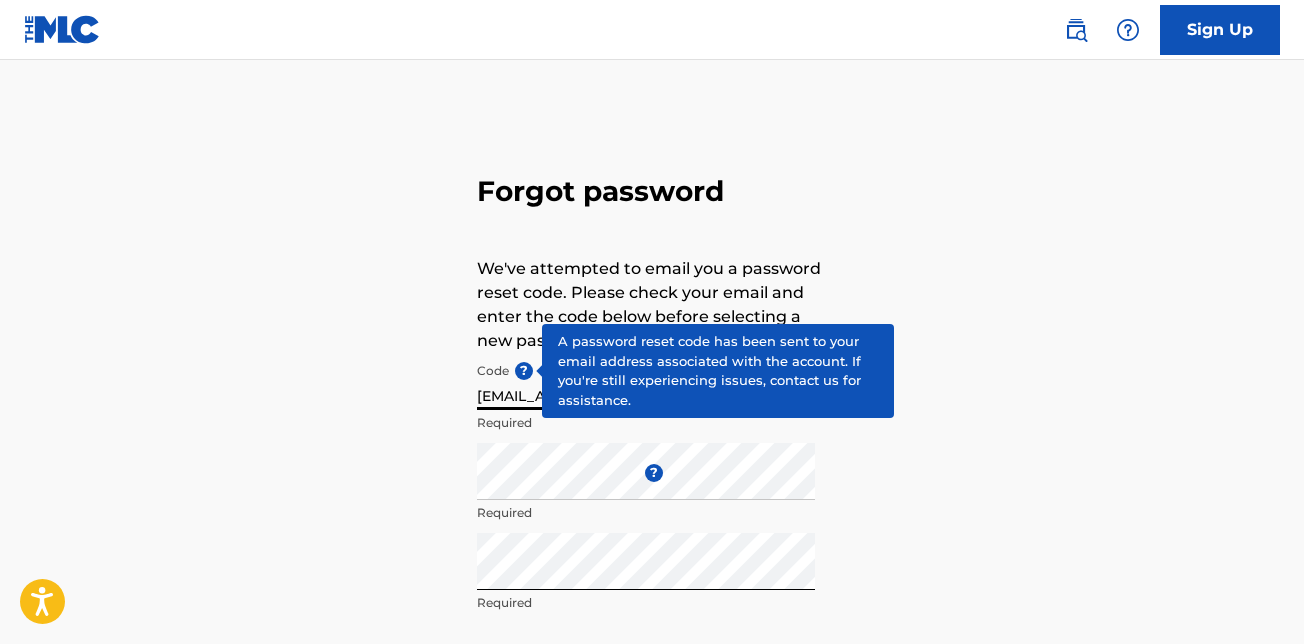 click on "[EMAIL_ADDRESS][DOMAIN_NAME]" at bounding box center (646, 381) 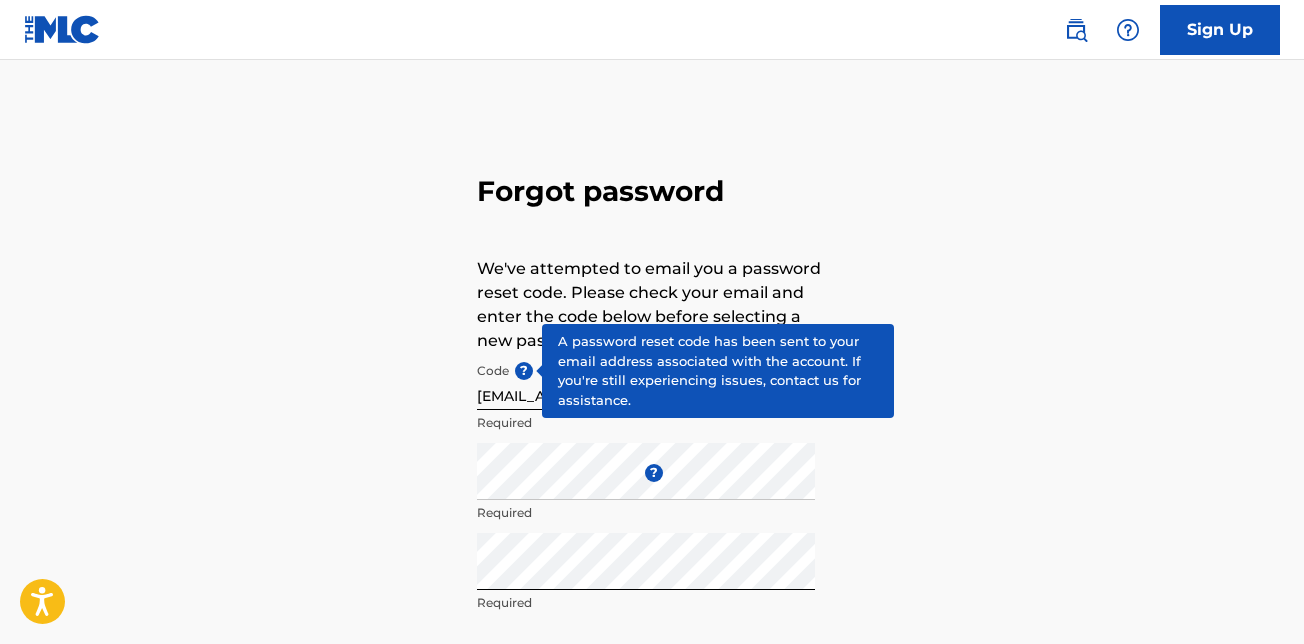 click on "Forgot password We've attempted to email you a password reset code. Please check your email and enter the code below before selecting a new password. Code ? [EMAIL_ADDRESS][DOMAIN_NAME] Required Enter a new password ? Required Repeat the password Required Confirm Password Reset" at bounding box center [652, 443] 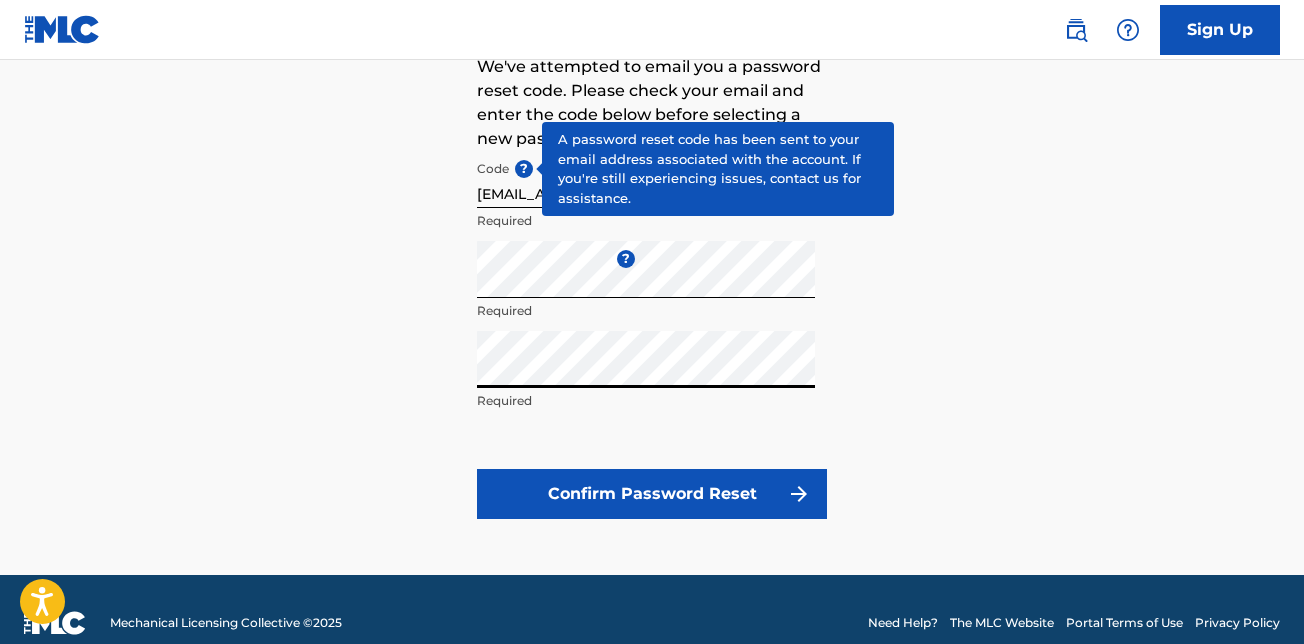 scroll, scrollTop: 205, scrollLeft: 0, axis: vertical 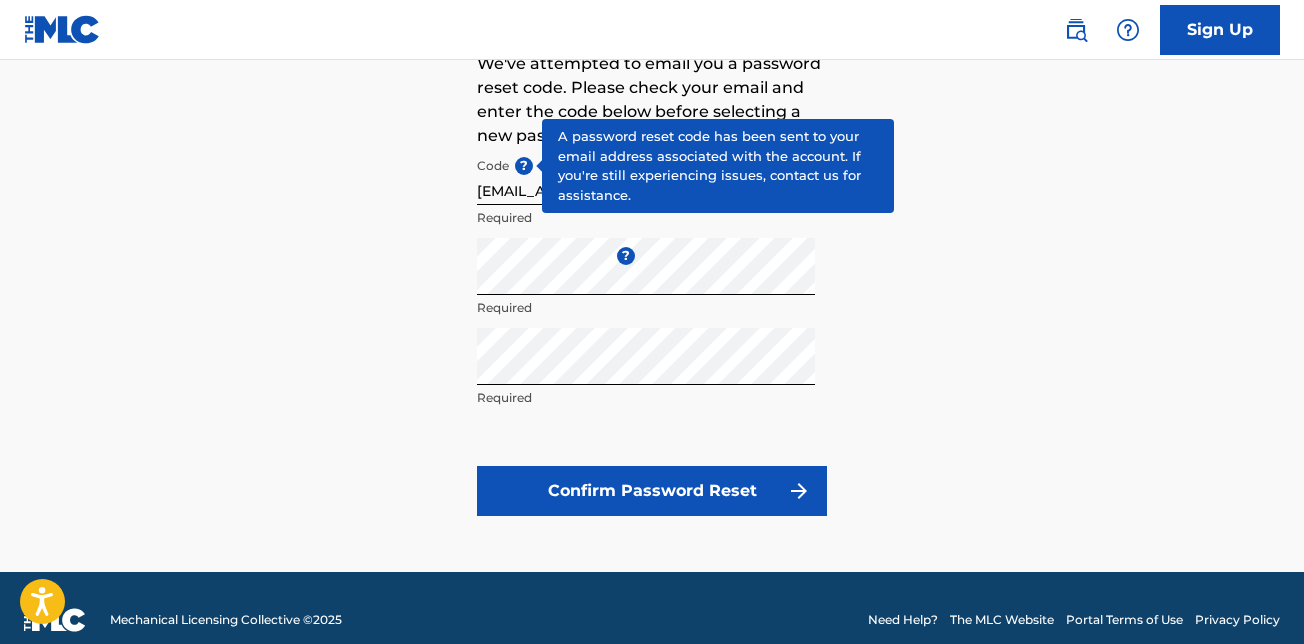 click on "Confirm Password Reset" at bounding box center (652, 491) 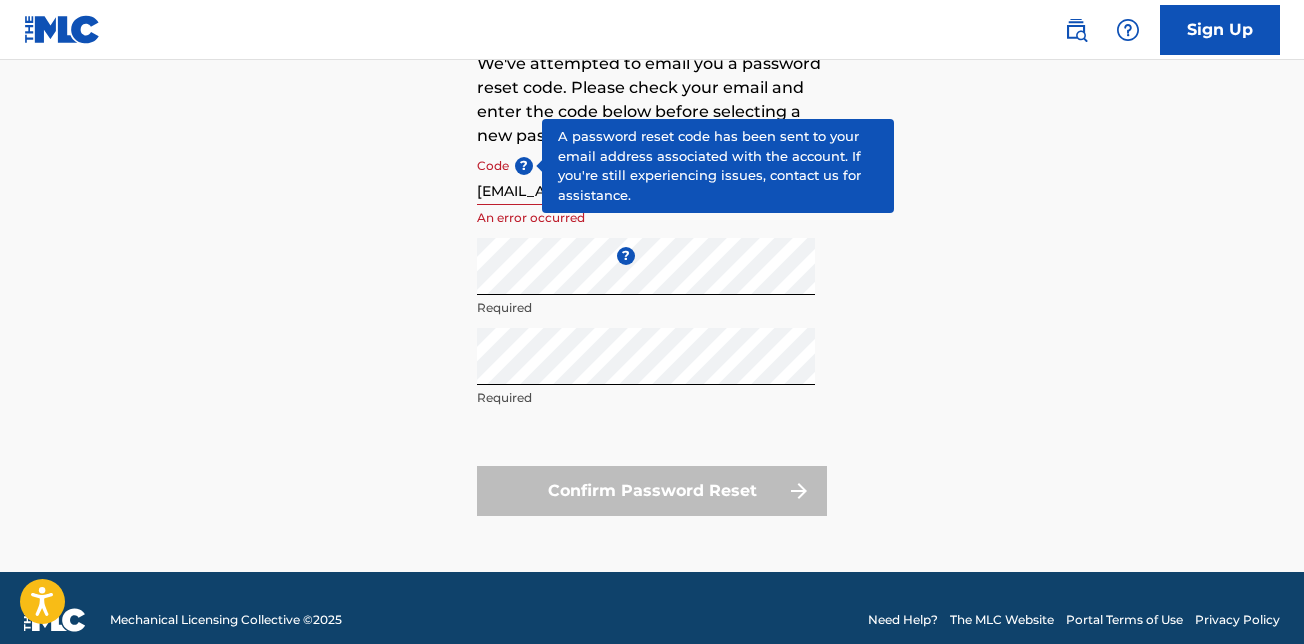 click on "Forgot password We've attempted to email you a password reset code. Please check your email and enter the code below before selecting a new password. Code ? [EMAIL_ADDRESS][DOMAIN_NAME] An error occurred Enter a new password ? Required Repeat the password Required Confirm Password Reset" at bounding box center [652, 238] 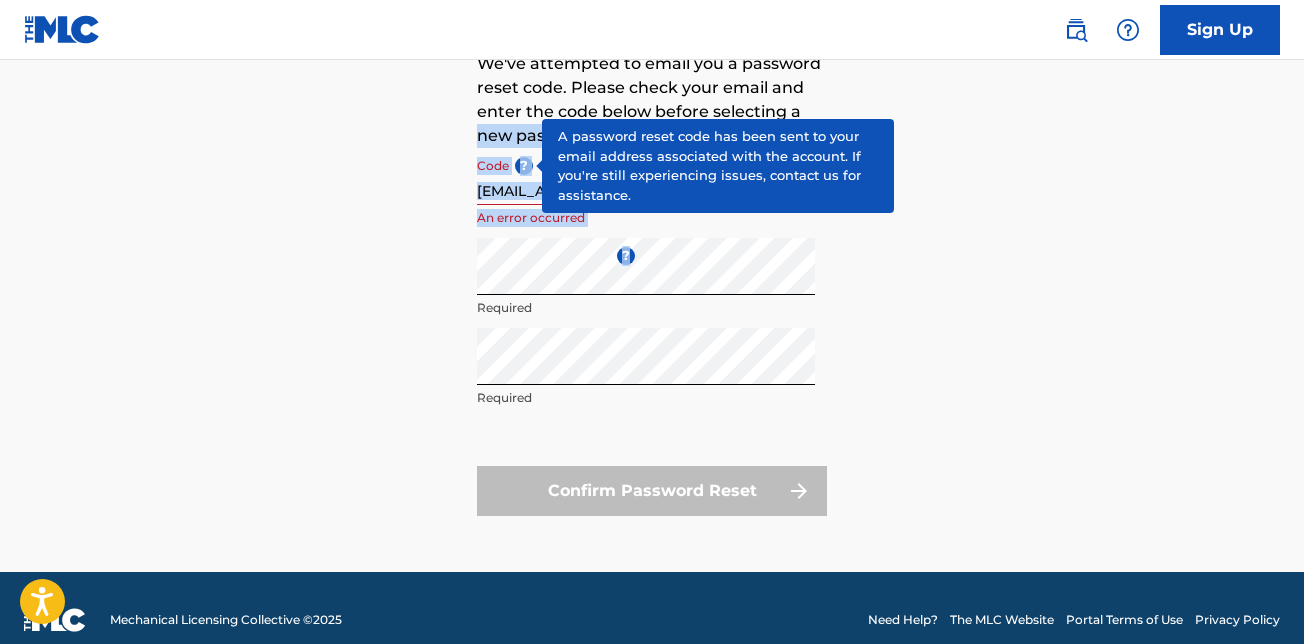 drag, startPoint x: 1296, startPoint y: 255, endPoint x: 1314, endPoint y: 109, distance: 147.10541 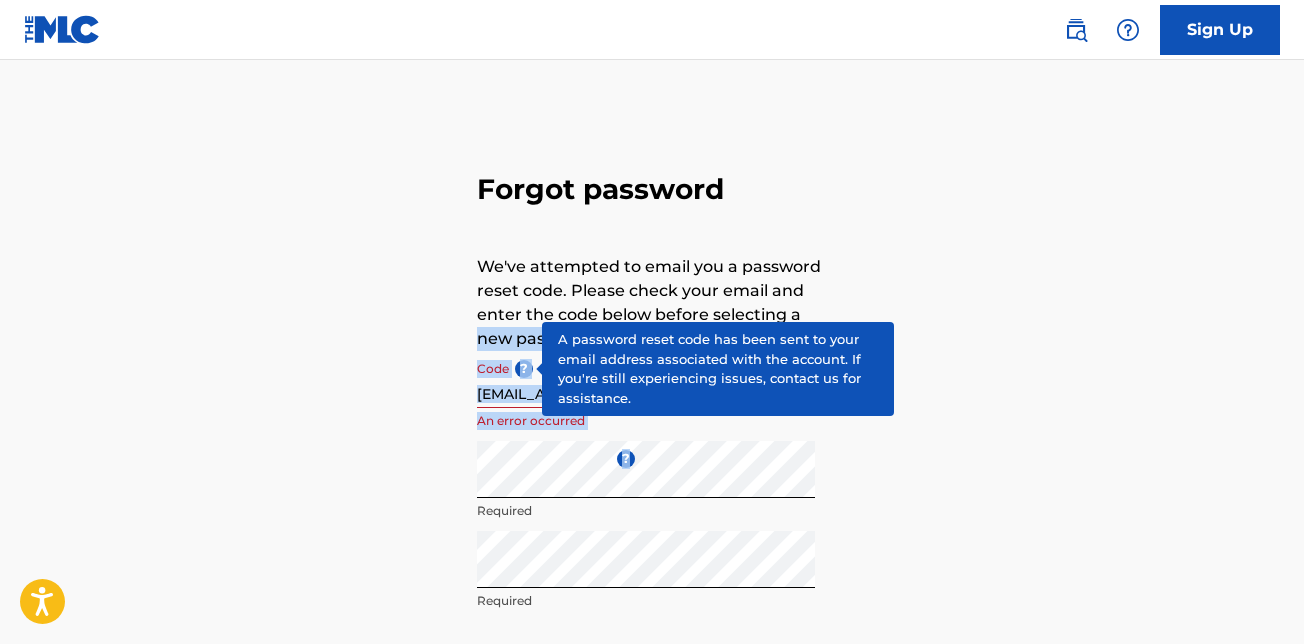 scroll, scrollTop: 5, scrollLeft: 0, axis: vertical 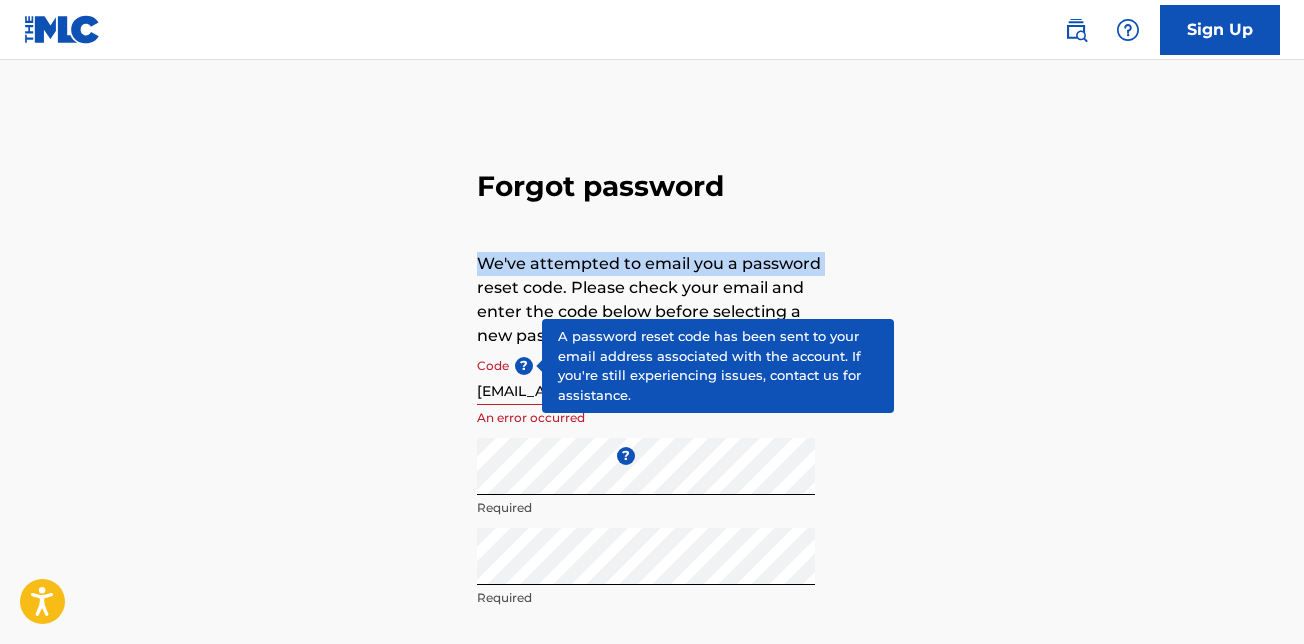 drag, startPoint x: 253, startPoint y: 255, endPoint x: 278, endPoint y: 277, distance: 33.30165 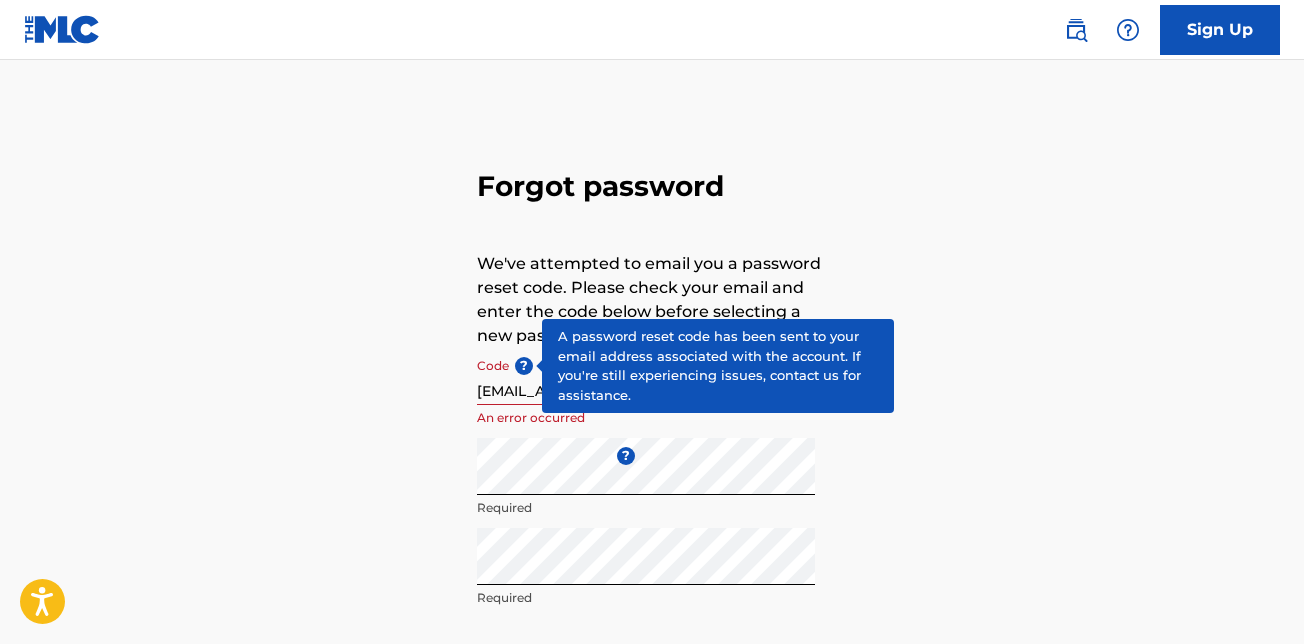 drag, startPoint x: 964, startPoint y: 162, endPoint x: 975, endPoint y: 171, distance: 14.21267 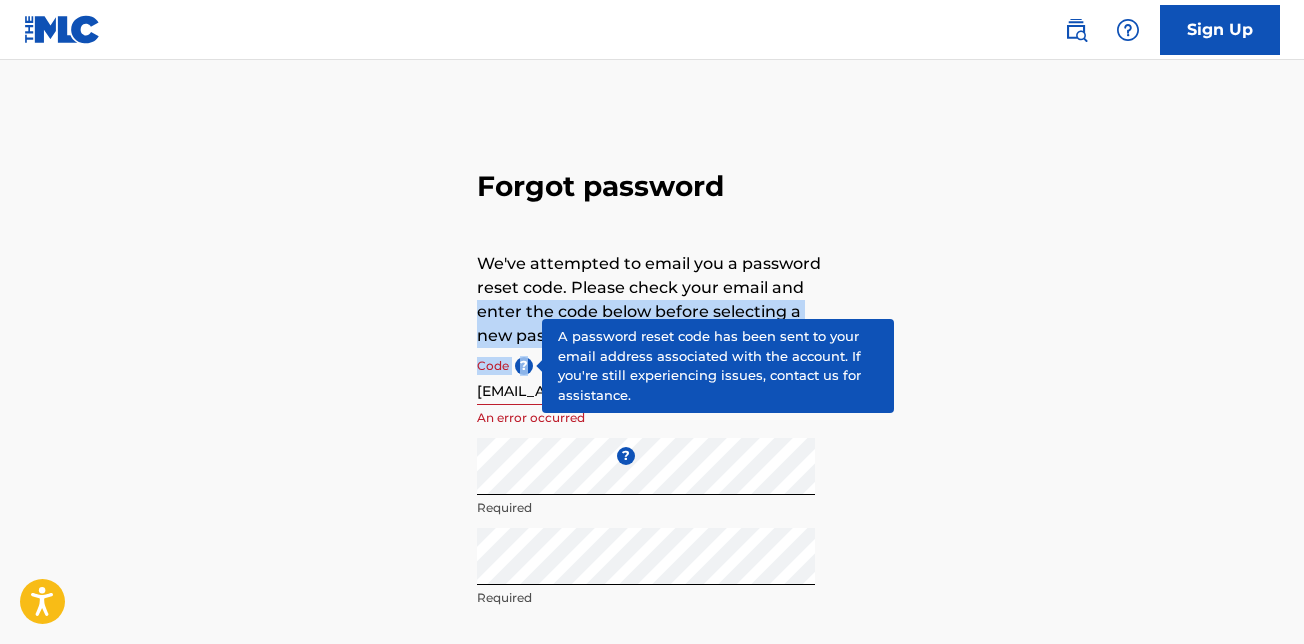 drag, startPoint x: 864, startPoint y: 380, endPoint x: 906, endPoint y: 281, distance: 107.54069 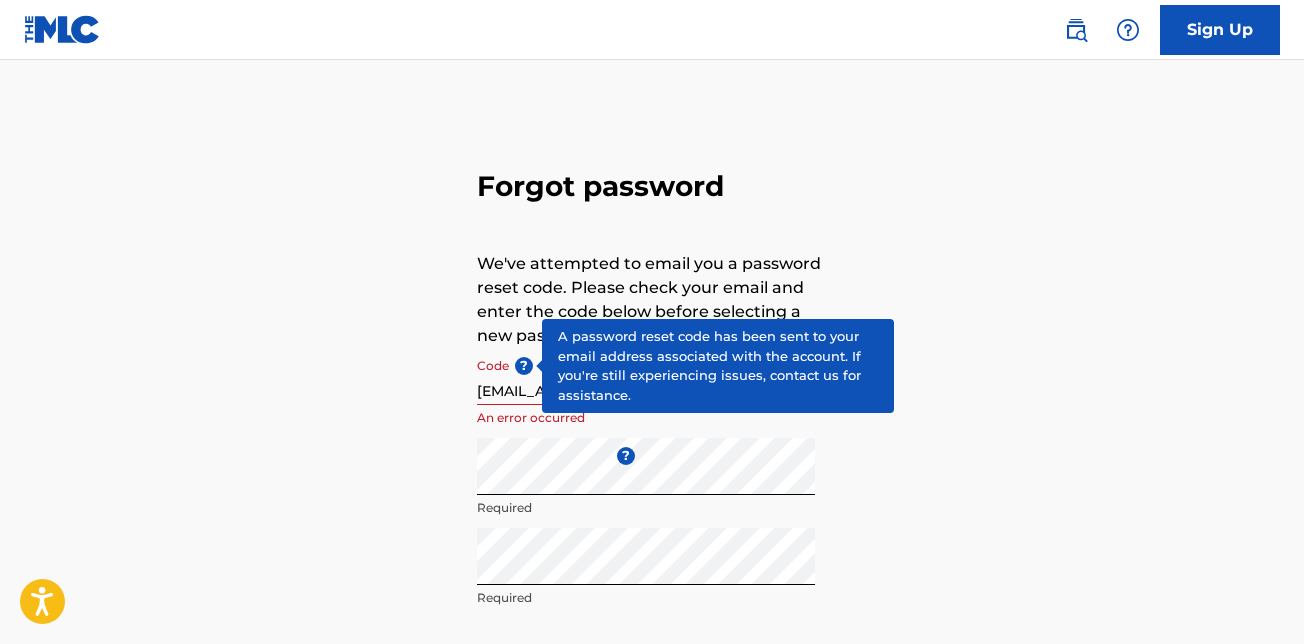 click on "Code ? [EMAIL_ADDRESS][DOMAIN_NAME] An error occurred" at bounding box center [646, 393] 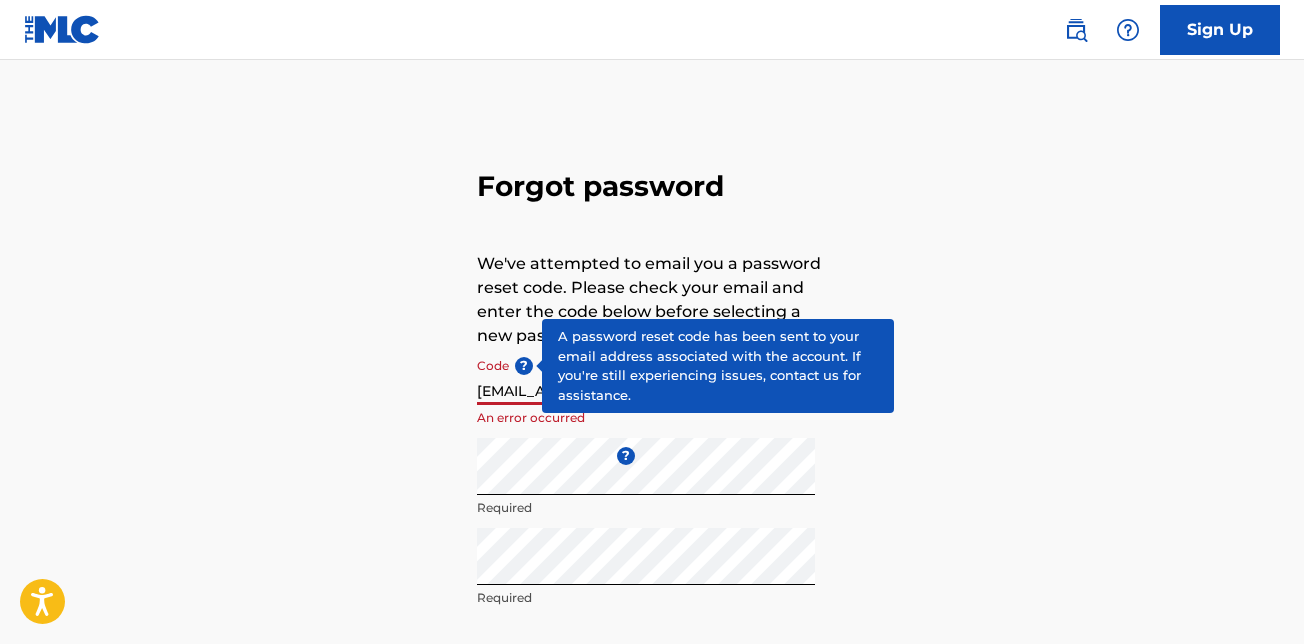 click on "[EMAIL_ADDRESS][DOMAIN_NAME]" at bounding box center (646, 376) 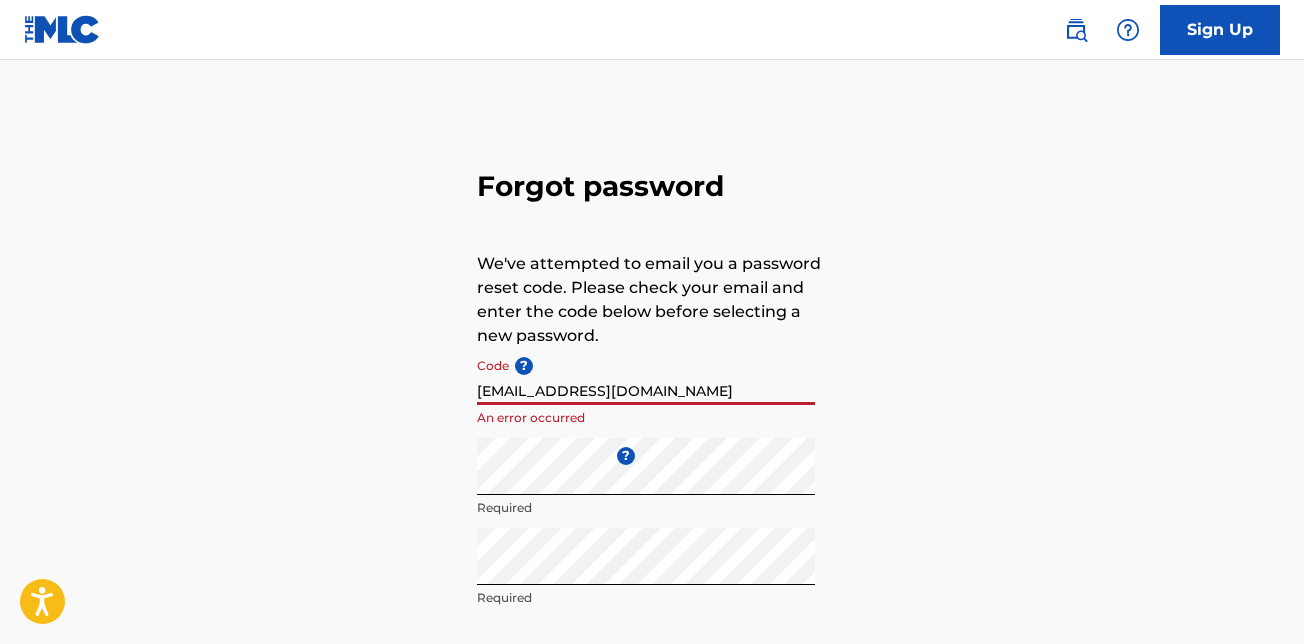 click on "[EMAIL_ADDRESS][DOMAIN_NAME]" at bounding box center (646, 376) 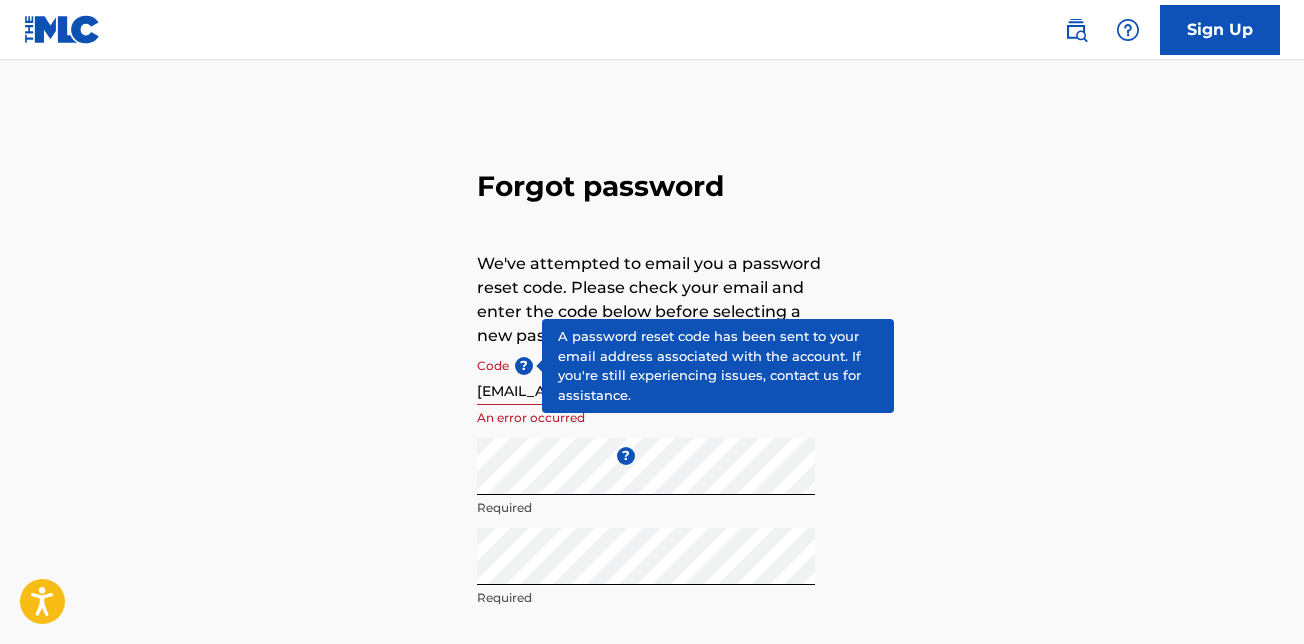 click on "?" at bounding box center (524, 366) 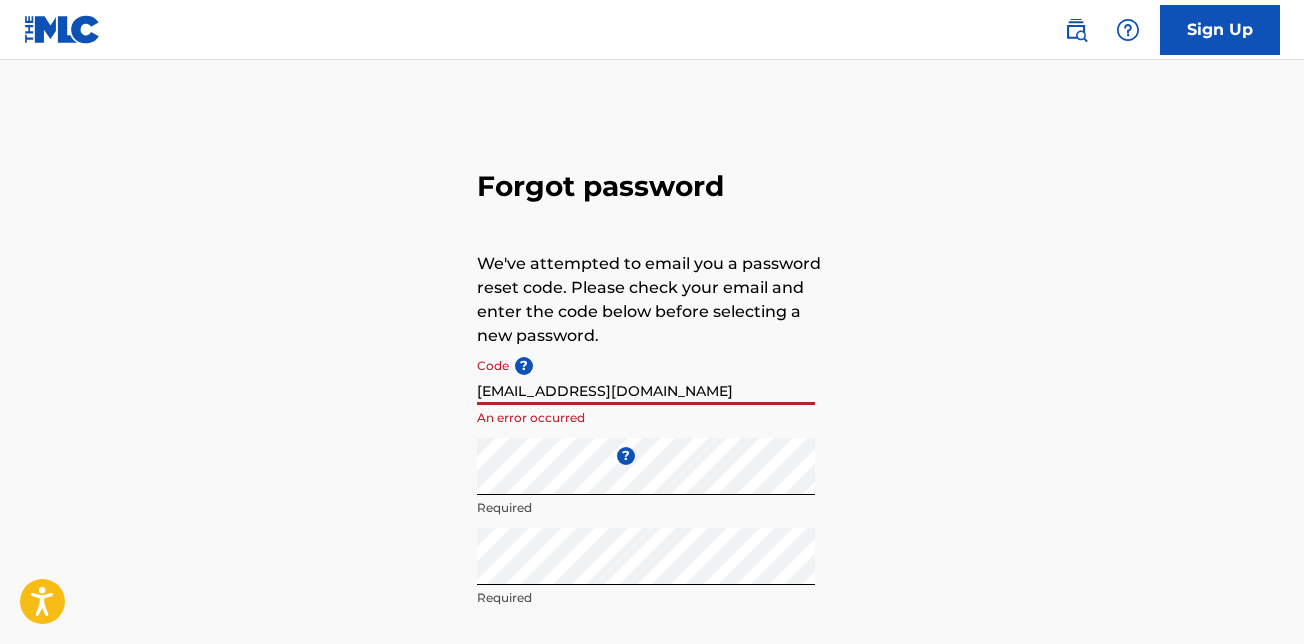 click on "[EMAIL_ADDRESS][DOMAIN_NAME]" at bounding box center (646, 376) 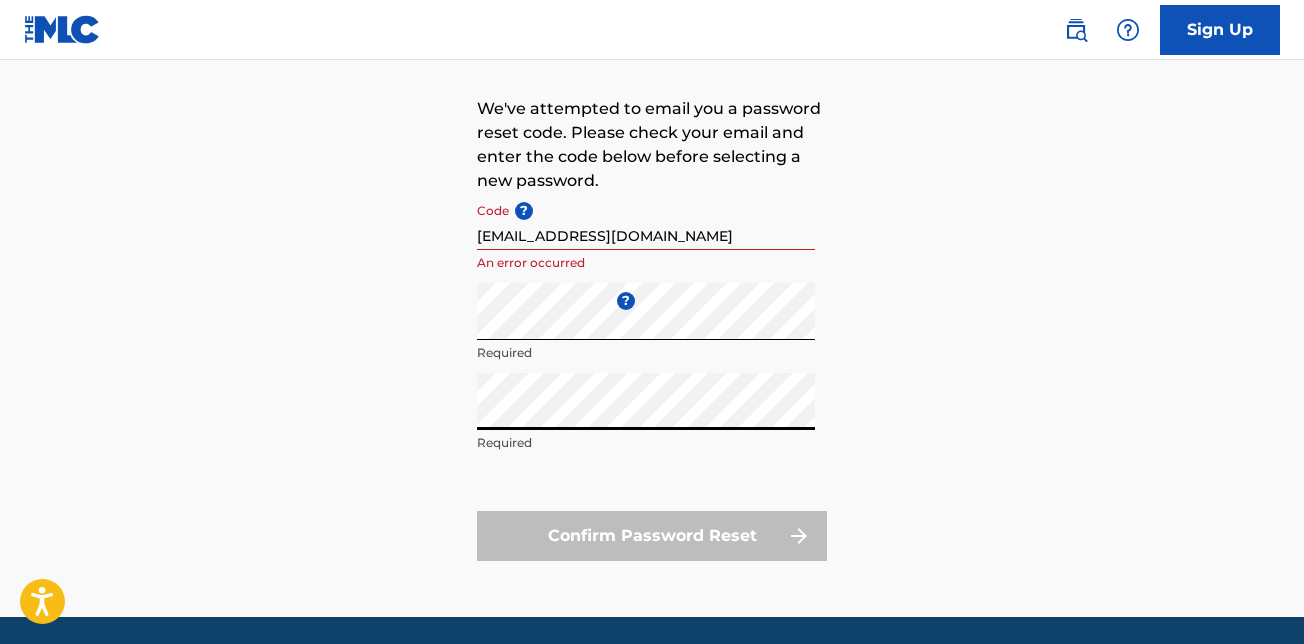 scroll, scrollTop: 229, scrollLeft: 0, axis: vertical 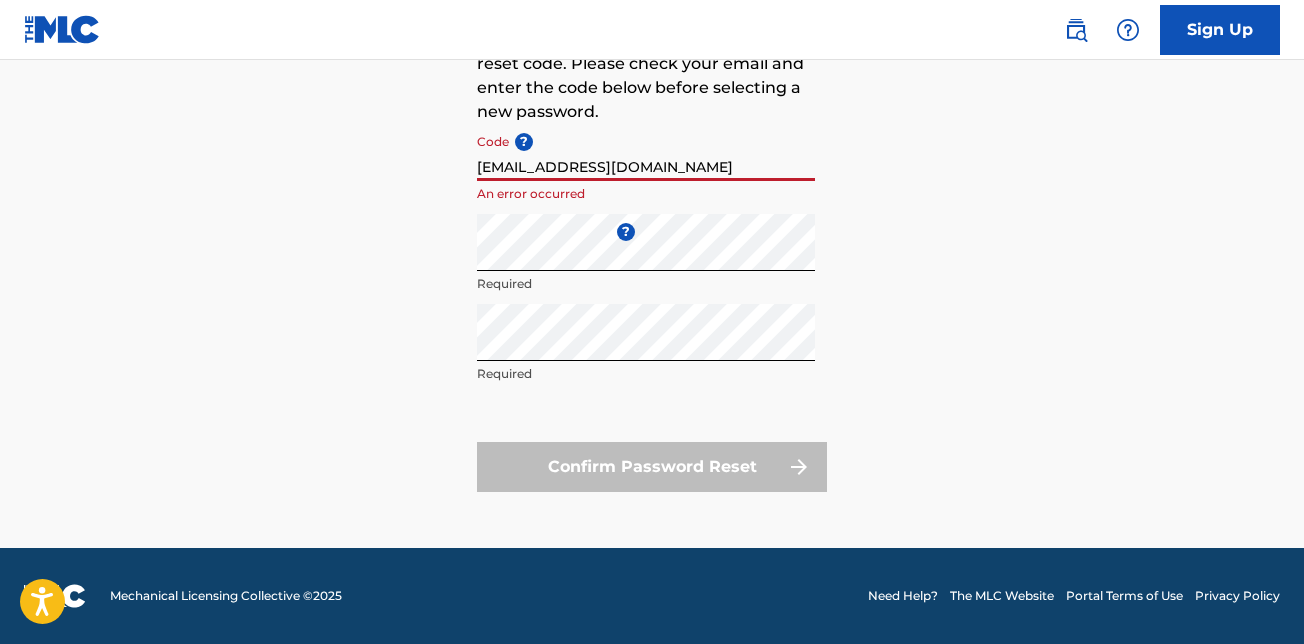 click on "[EMAIL_ADDRESS][DOMAIN_NAME]" at bounding box center (646, 152) 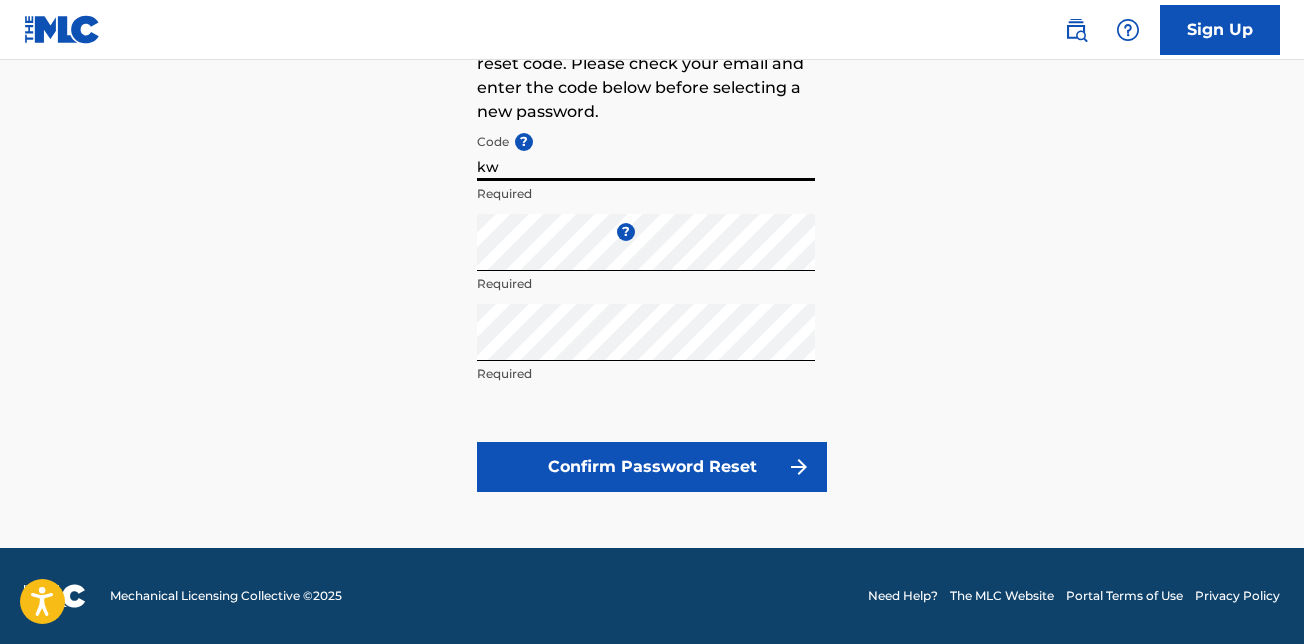 type on "k" 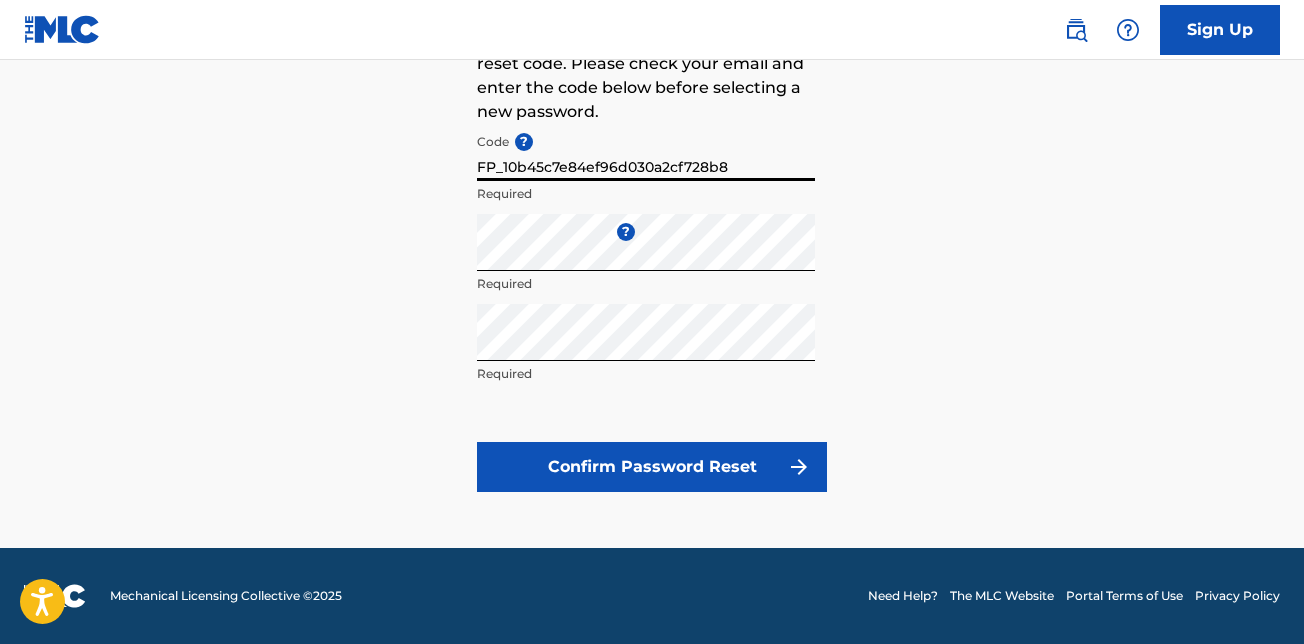type on "FP_10b45c7e84ef96d030a2cf728b8" 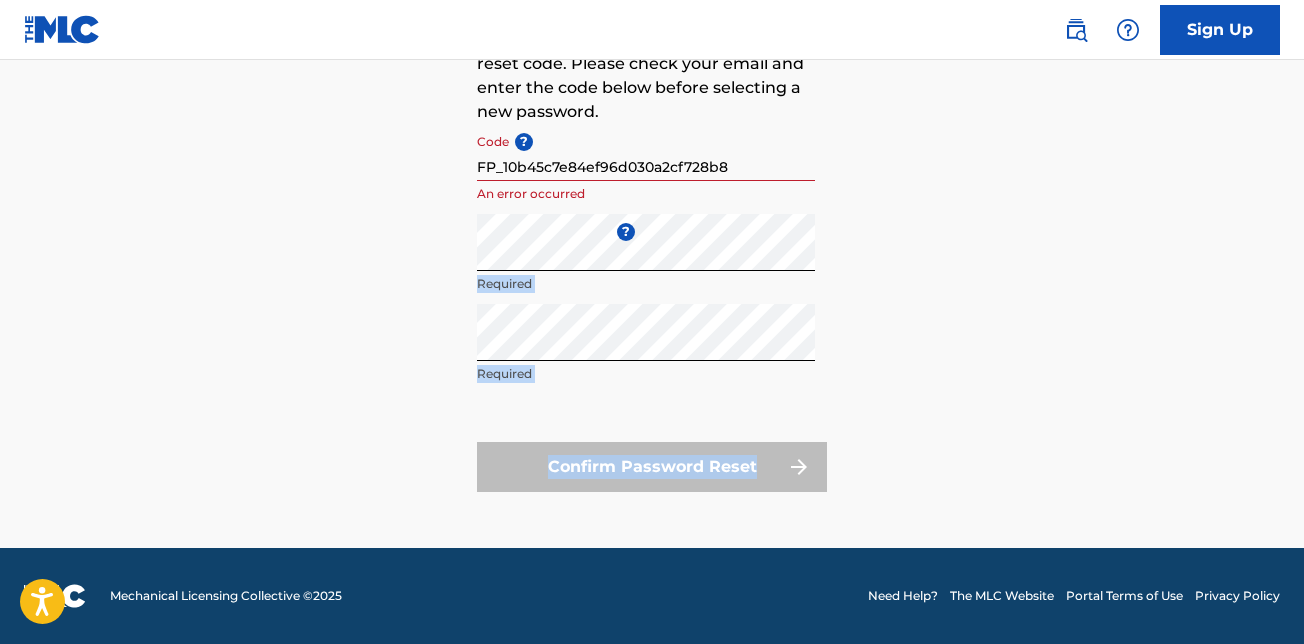 drag, startPoint x: 1301, startPoint y: 235, endPoint x: 1243, endPoint y: 464, distance: 236.23082 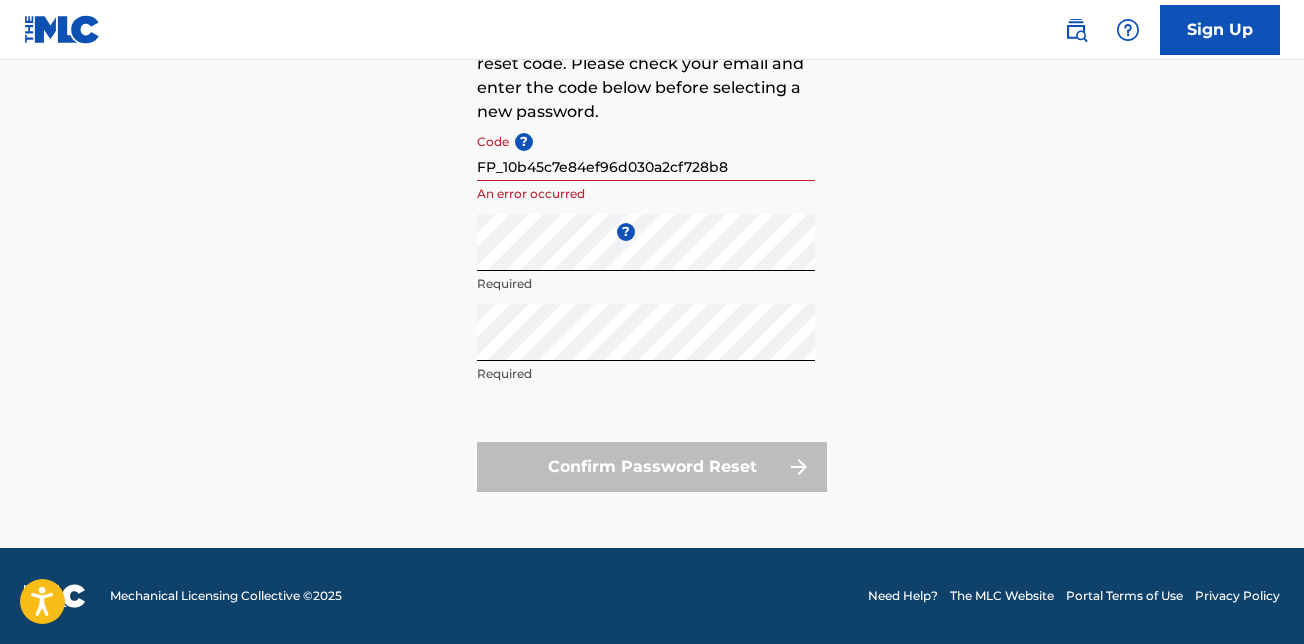click on "Forgot password We've attempted to email you a password reset code. Please check your email and enter the code below before selecting a new password. Code ? FP_10b45c7e84ef96d030a2cf728b8 An error occurred Enter a new password ? Required Repeat the password Required Confirm Password Reset" at bounding box center [652, 214] 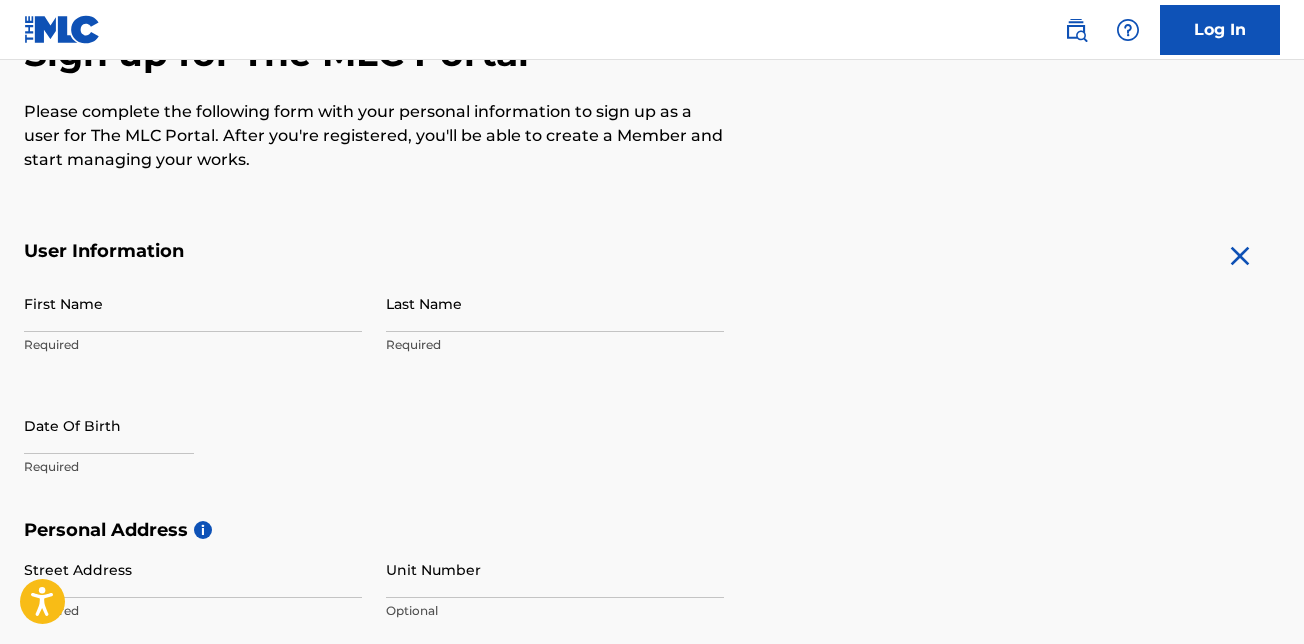 scroll, scrollTop: 0, scrollLeft: 0, axis: both 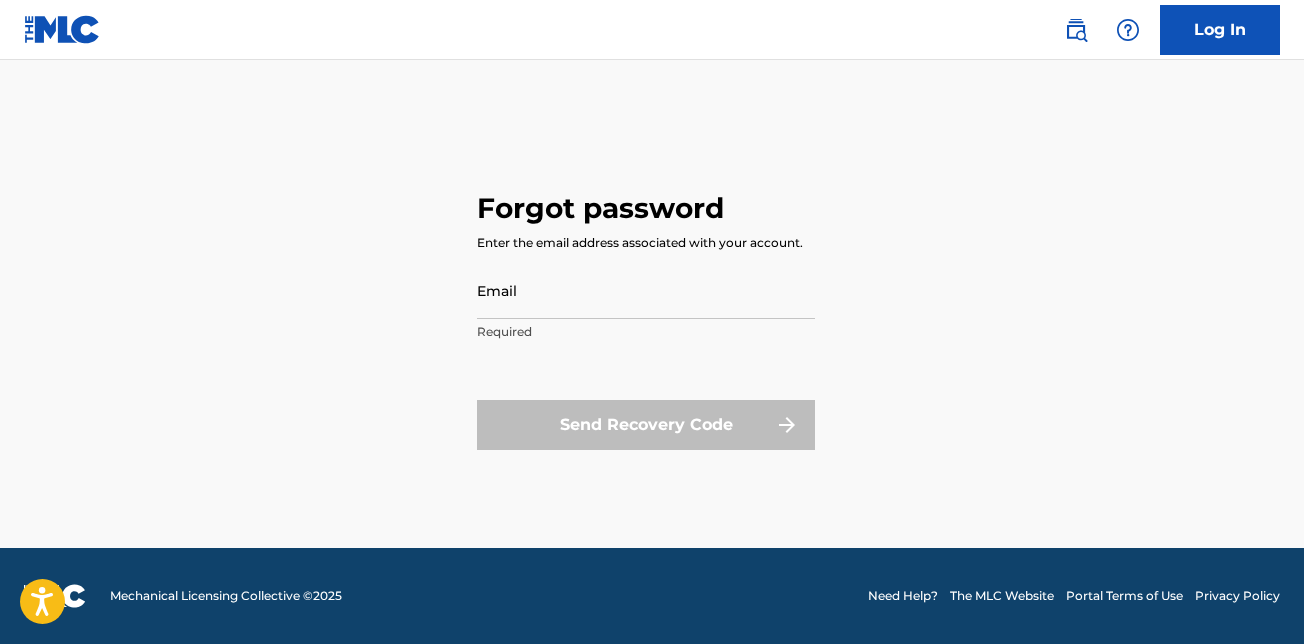 click on "Need Help?" at bounding box center [903, 596] 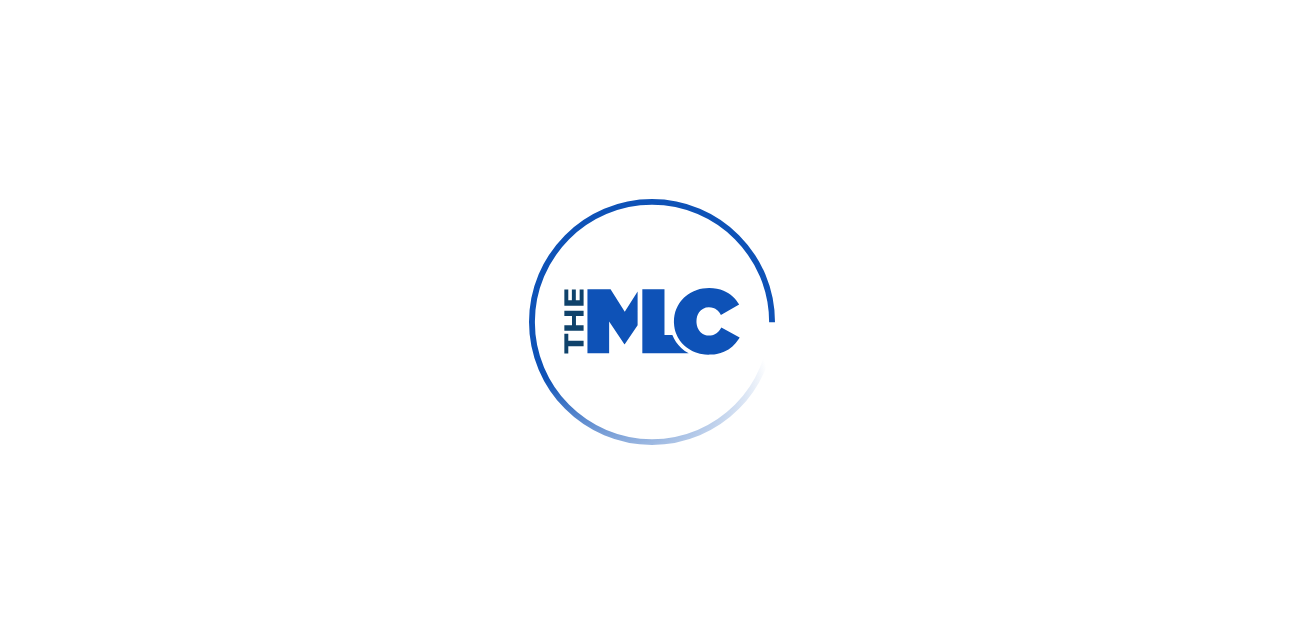 scroll, scrollTop: 0, scrollLeft: 0, axis: both 